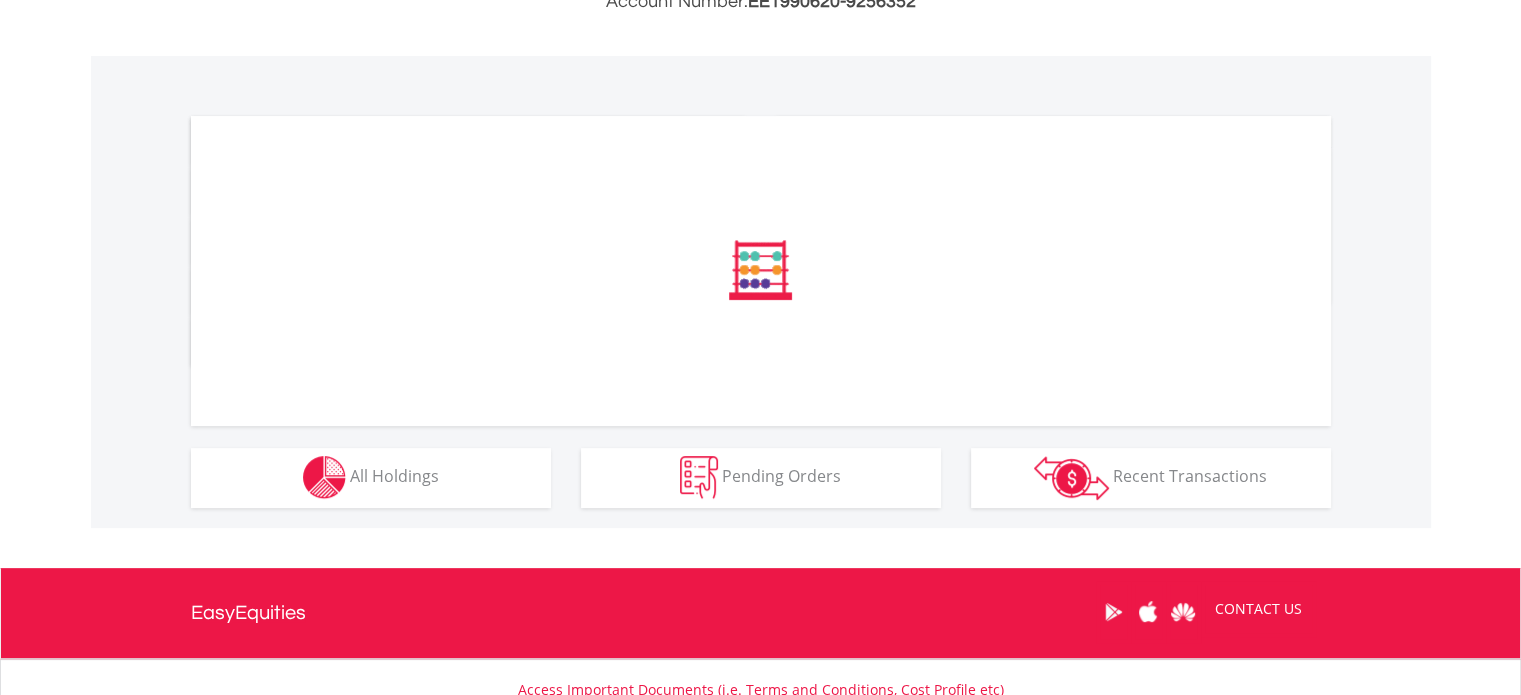 scroll, scrollTop: 723, scrollLeft: 0, axis: vertical 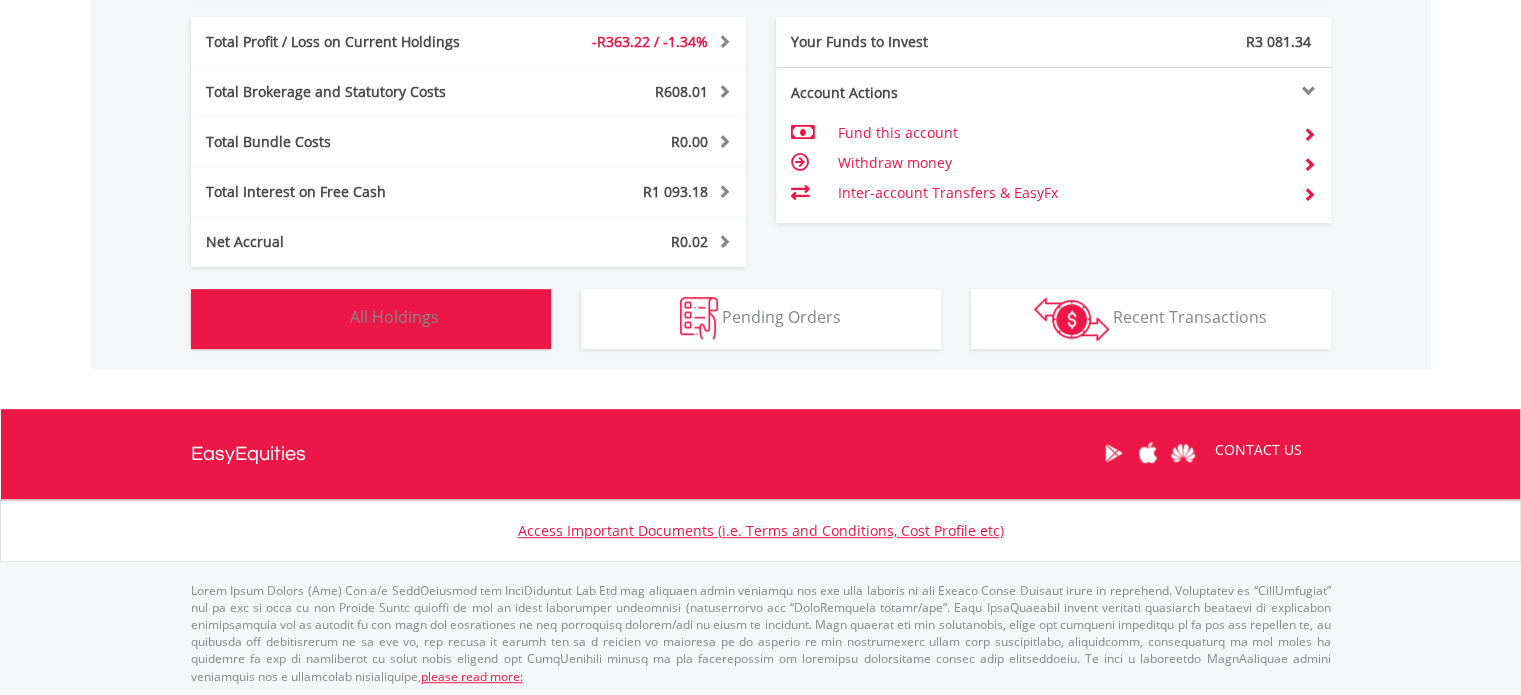 click on "Holdings
All Holdings" at bounding box center [371, 319] 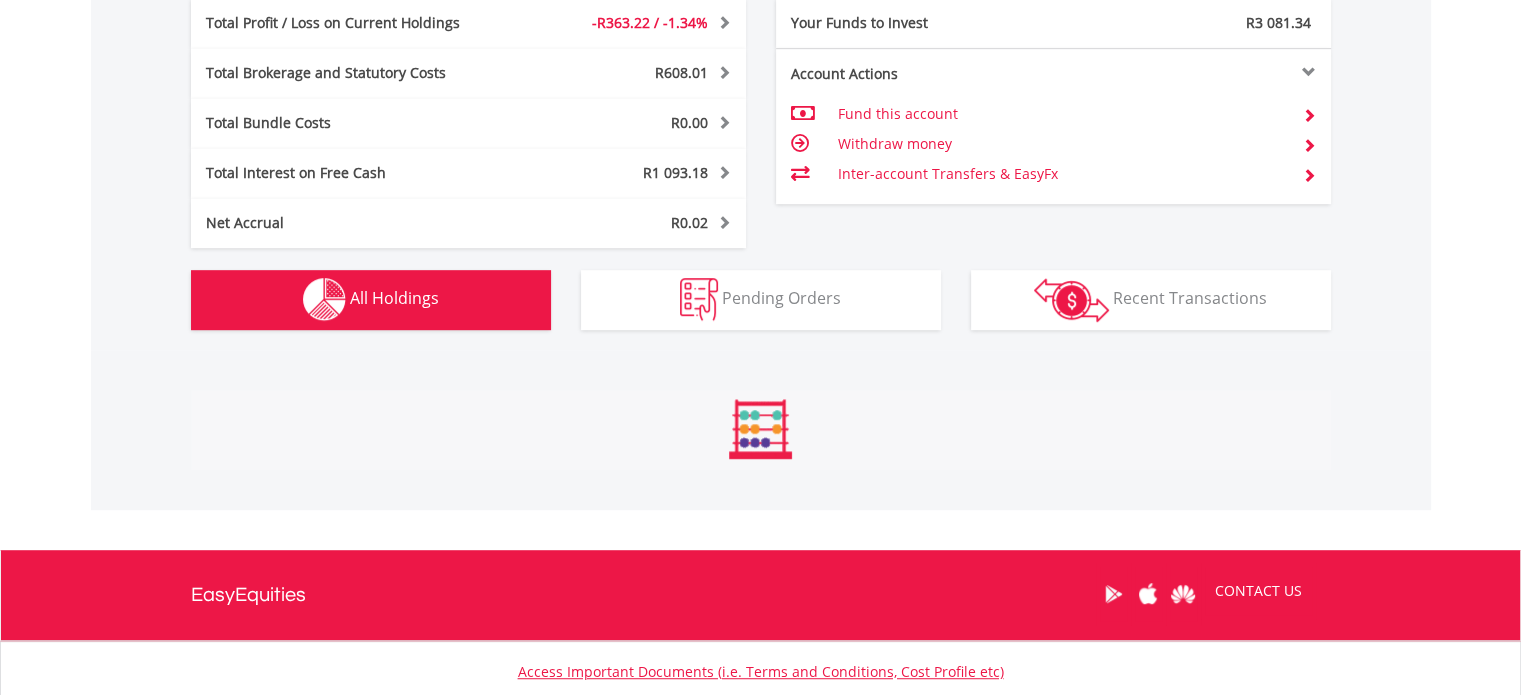scroll, scrollTop: 1481, scrollLeft: 0, axis: vertical 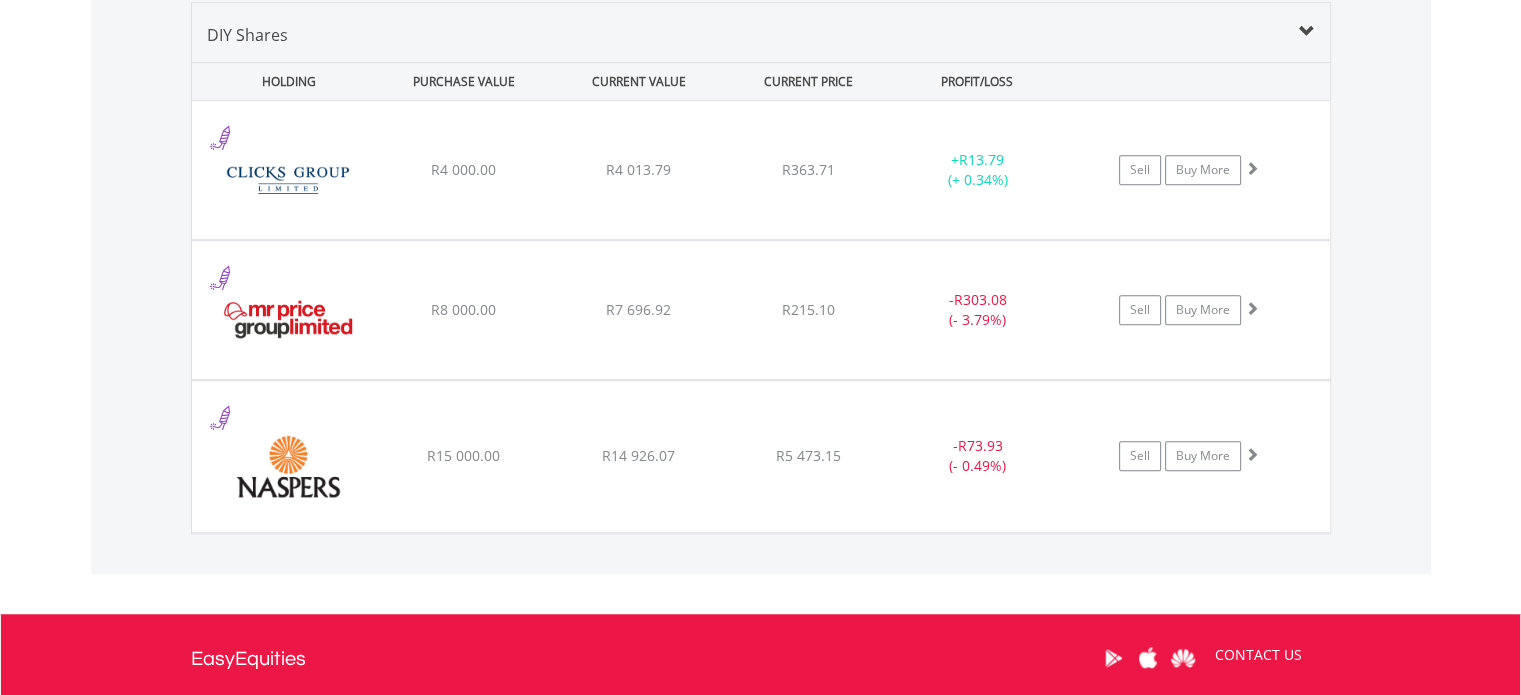 type 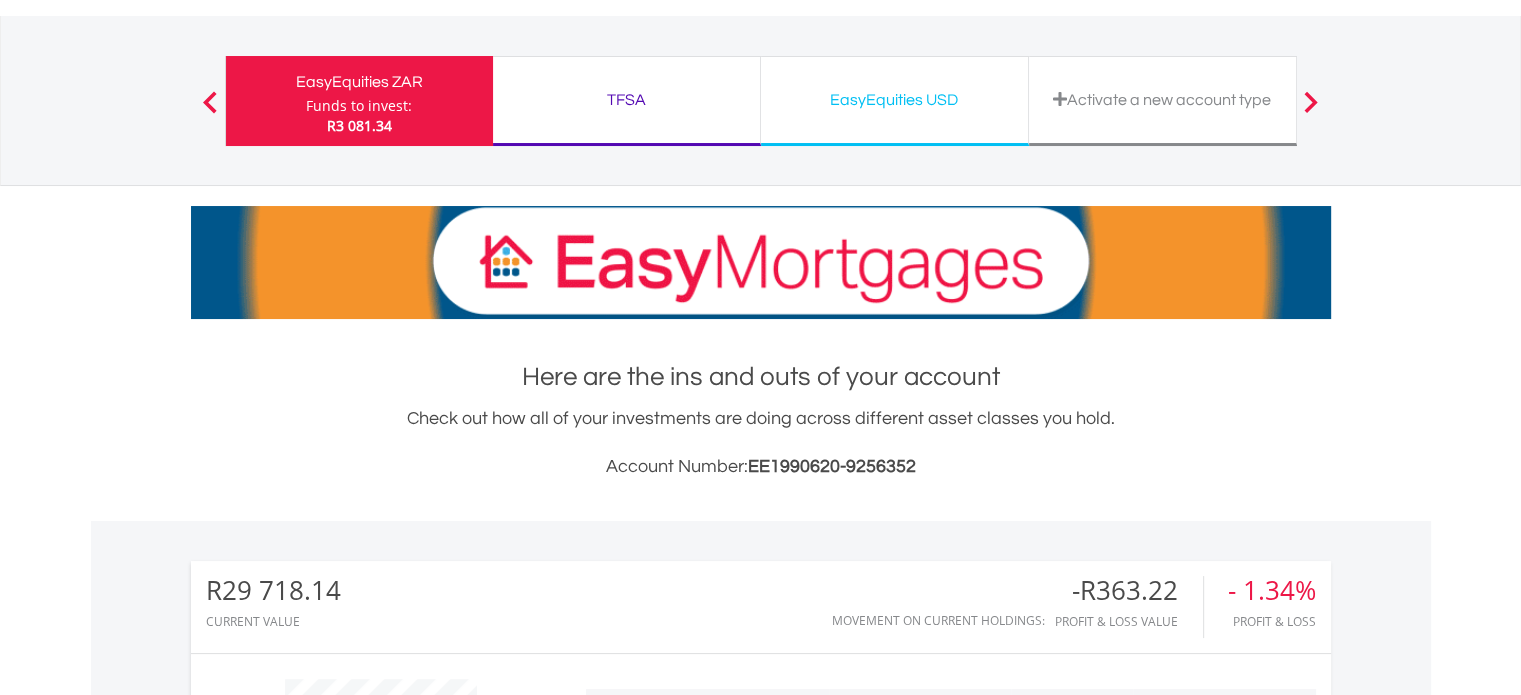 scroll, scrollTop: 0, scrollLeft: 0, axis: both 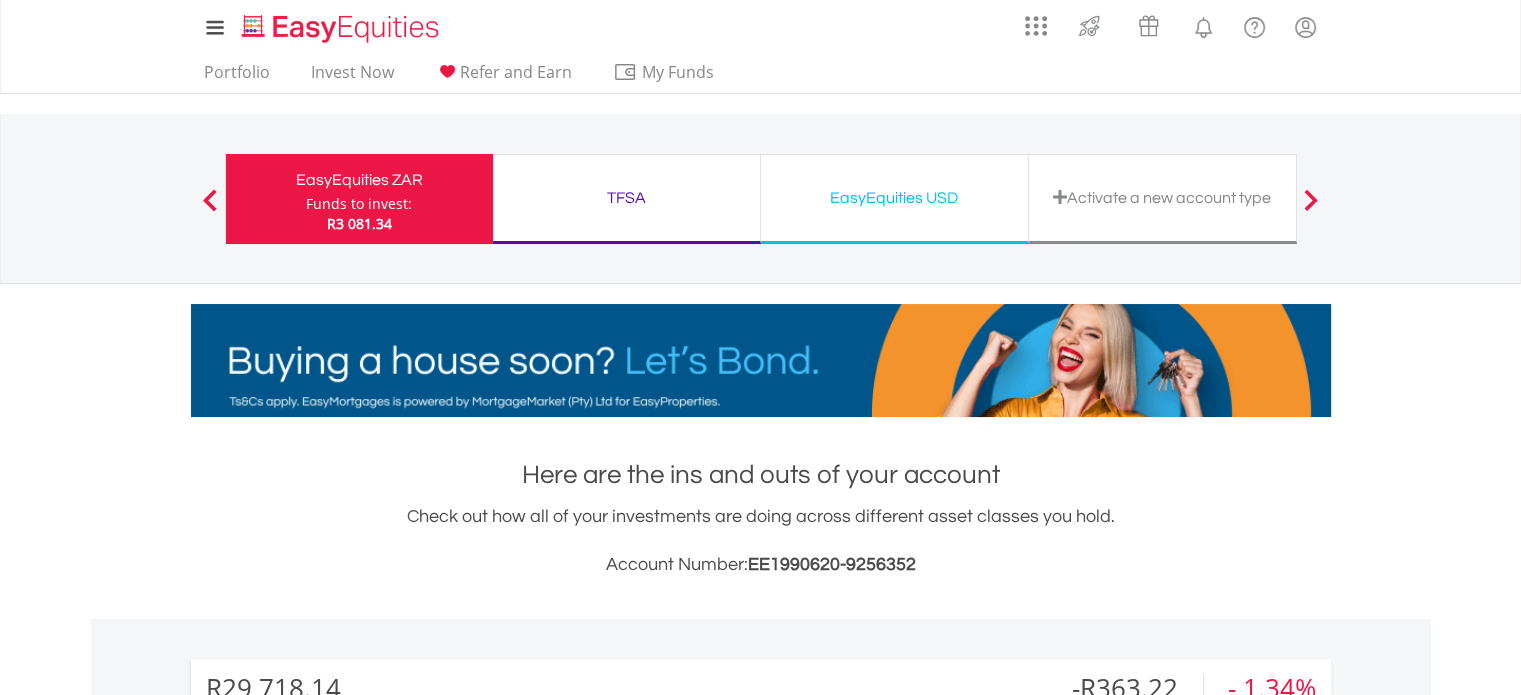 click on "TFSA
Funds to invest:
R3 081.34" at bounding box center (627, 199) 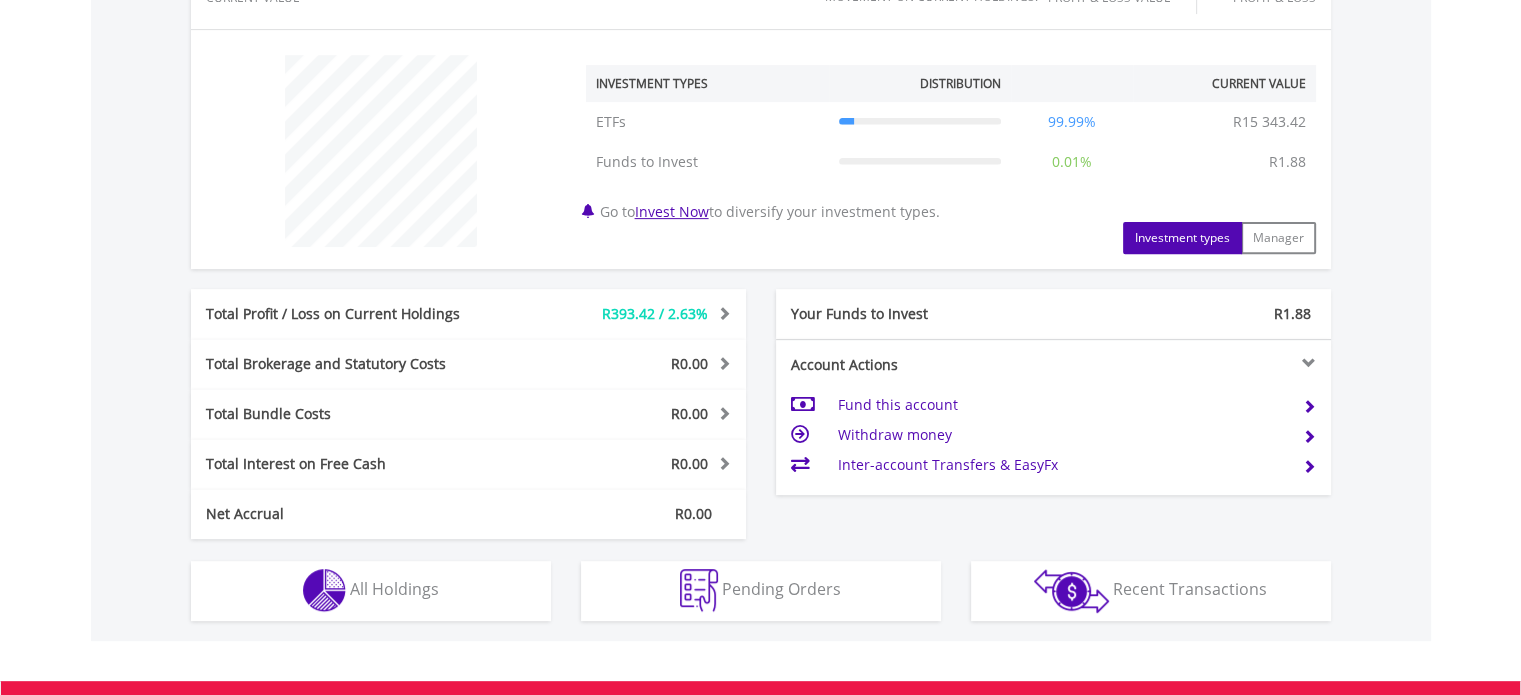 scroll, scrollTop: 994, scrollLeft: 0, axis: vertical 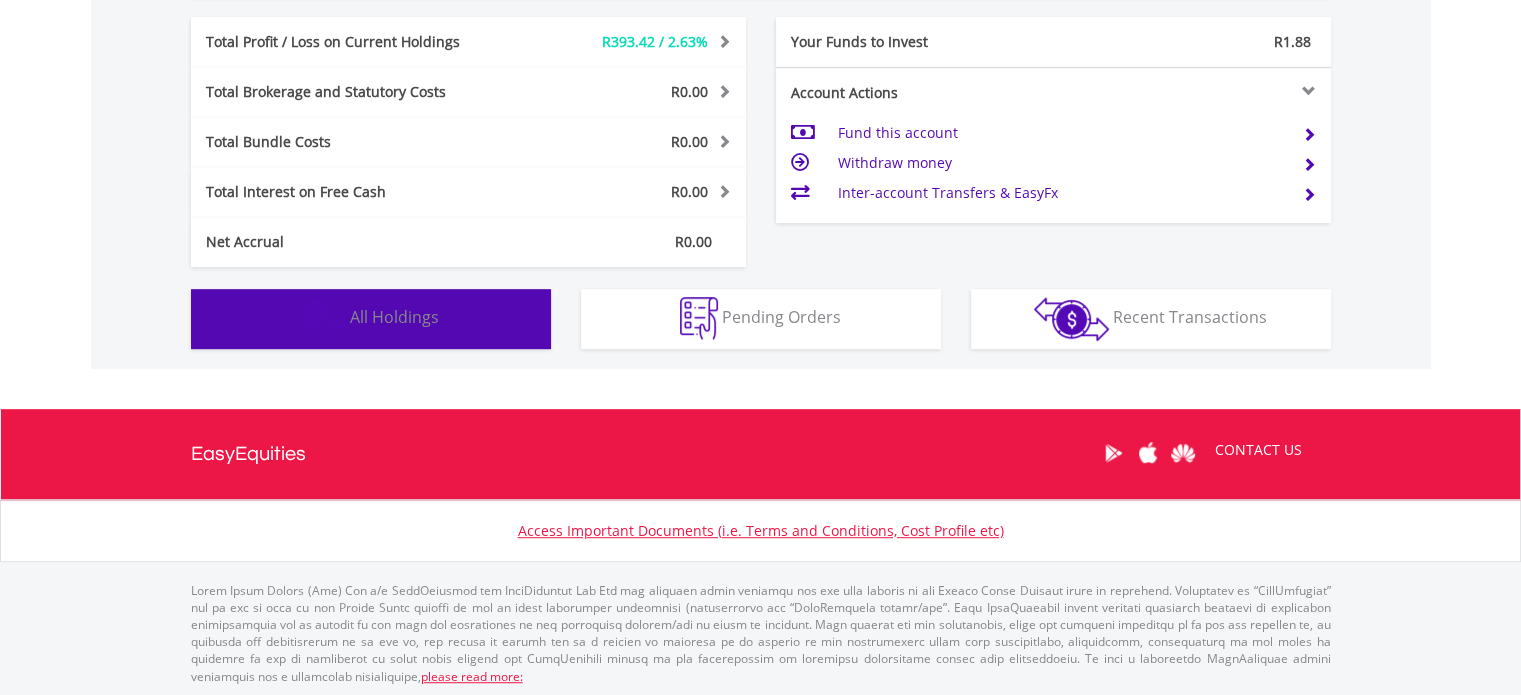 click on "Holdings
All Holdings" at bounding box center [371, 319] 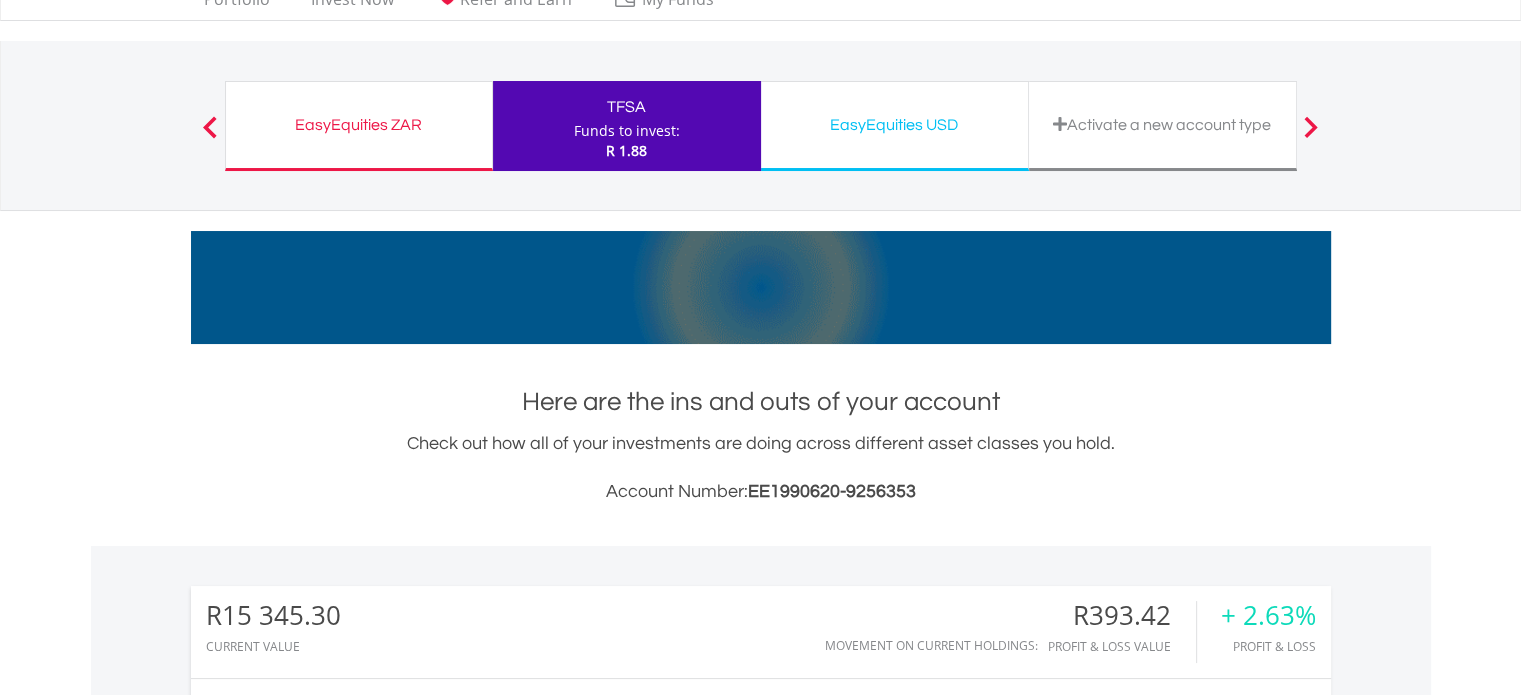 scroll, scrollTop: 0, scrollLeft: 0, axis: both 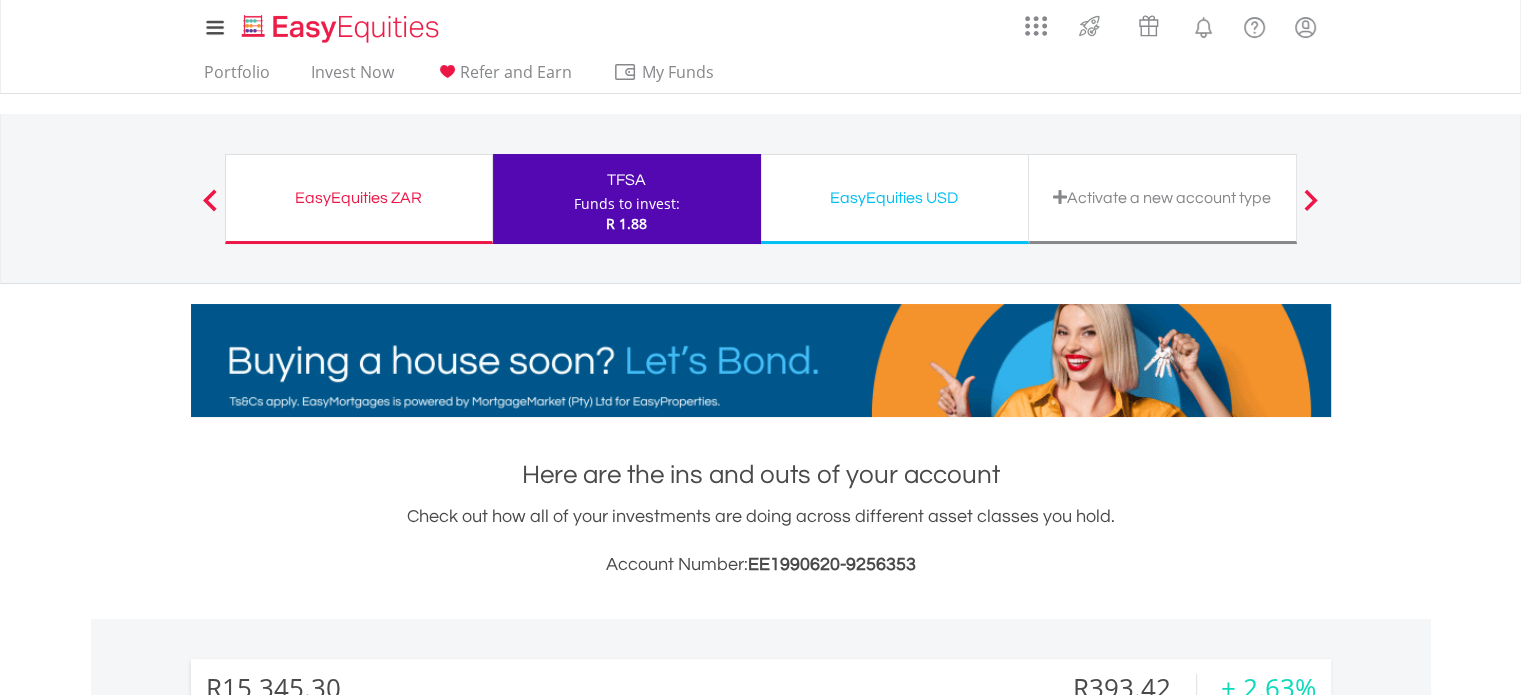 click on "EasyEquities USD
Funds to invest:
R 1.88" at bounding box center [895, 199] 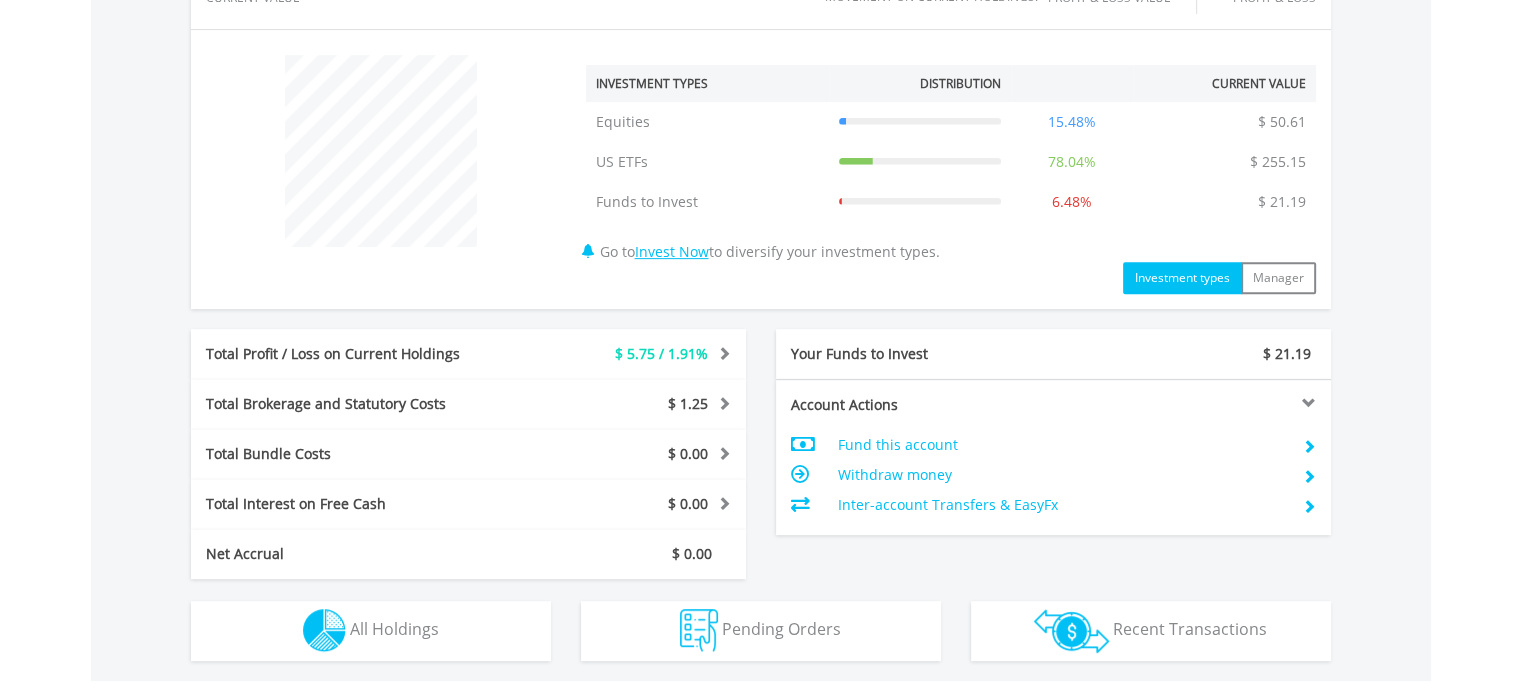 scroll, scrollTop: 1034, scrollLeft: 0, axis: vertical 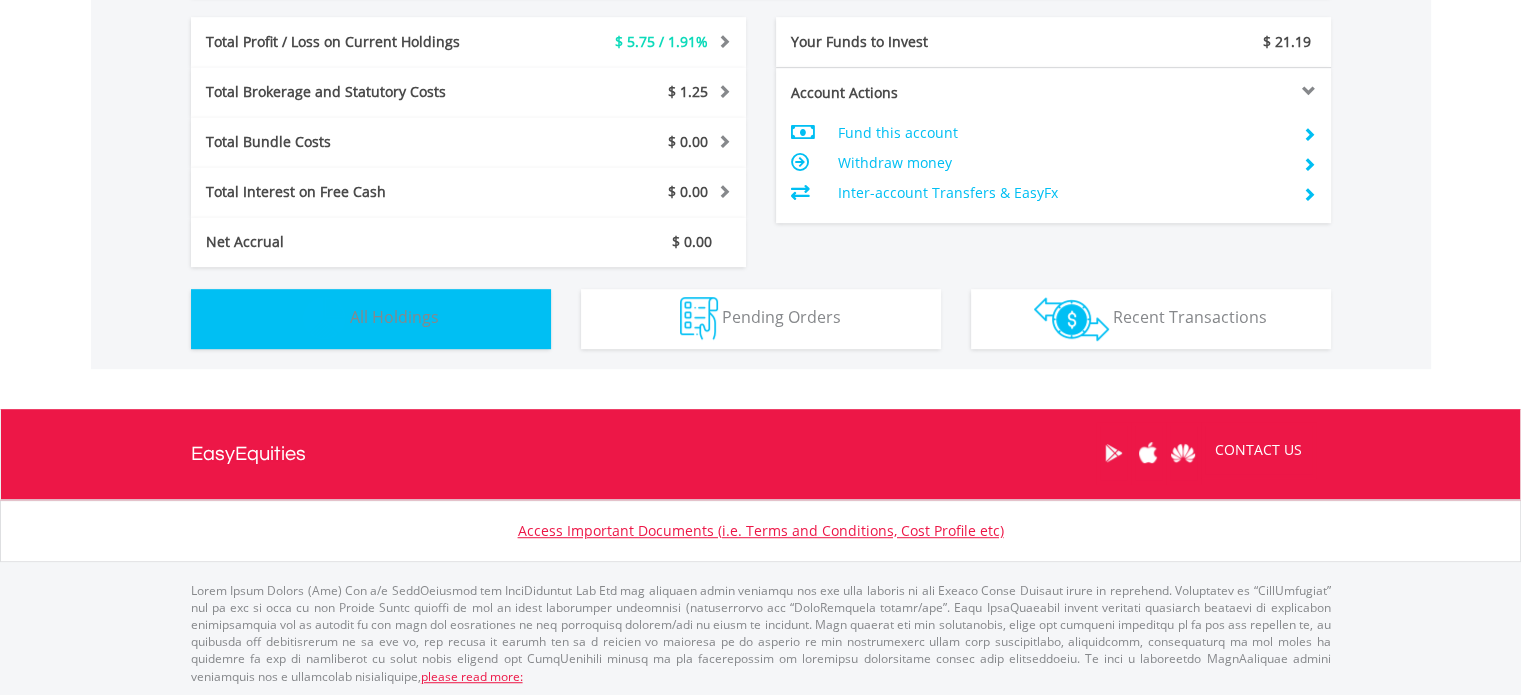 click on "Holdings
All Holdings" at bounding box center [371, 319] 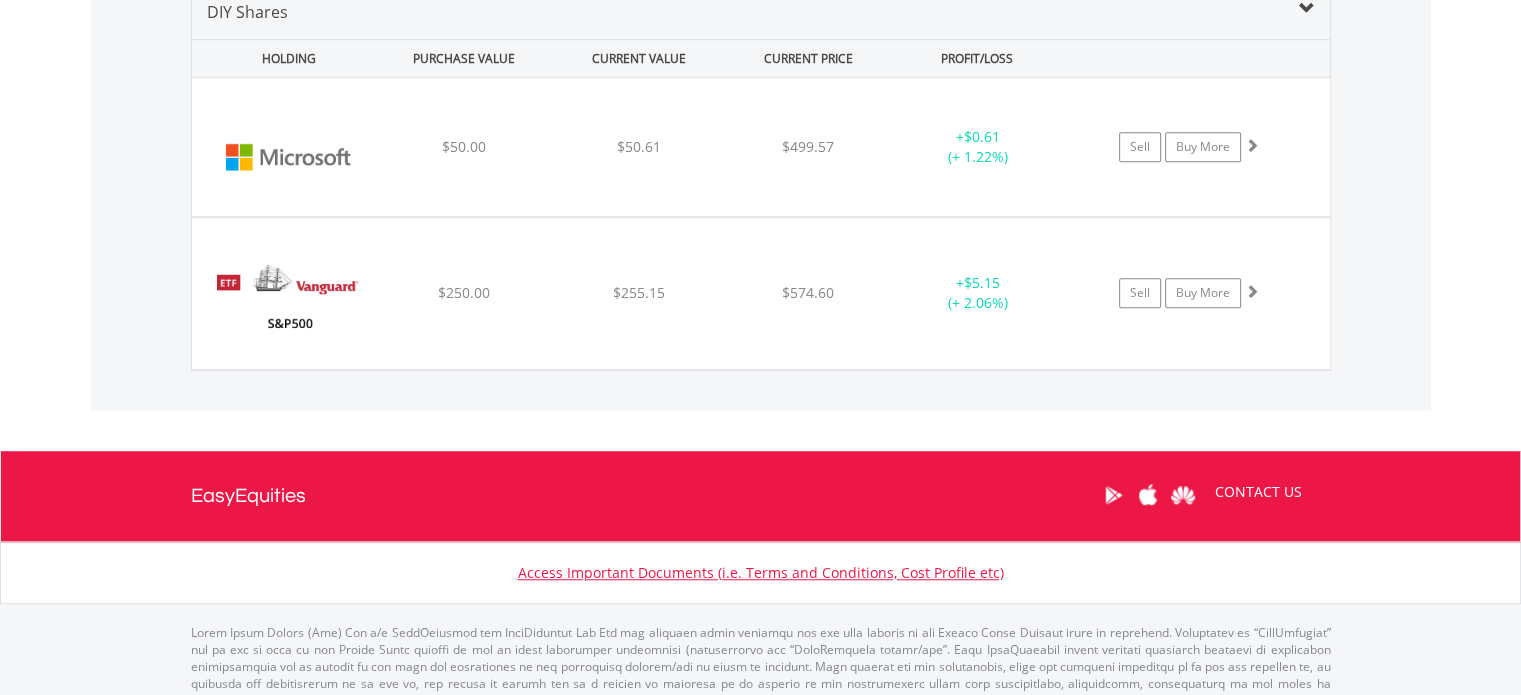 scroll, scrollTop: 1463, scrollLeft: 0, axis: vertical 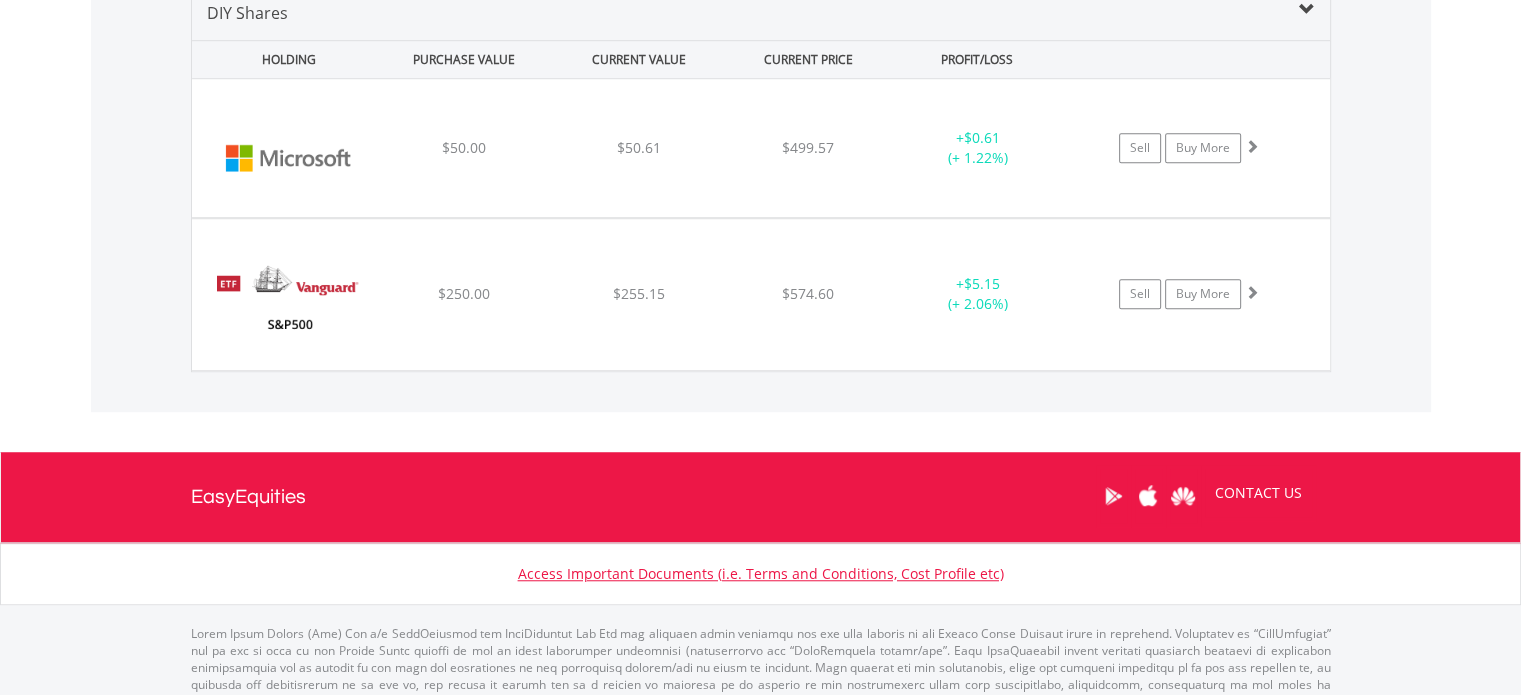 type 